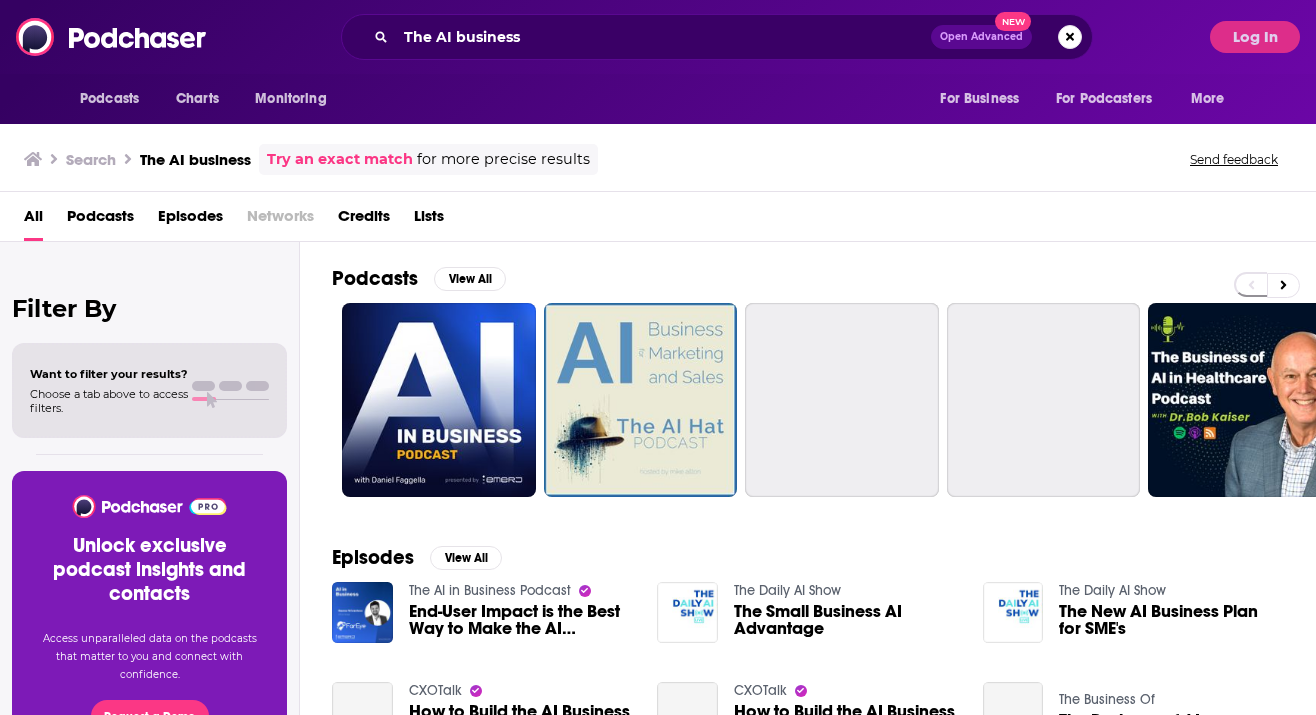 scroll, scrollTop: 0, scrollLeft: 0, axis: both 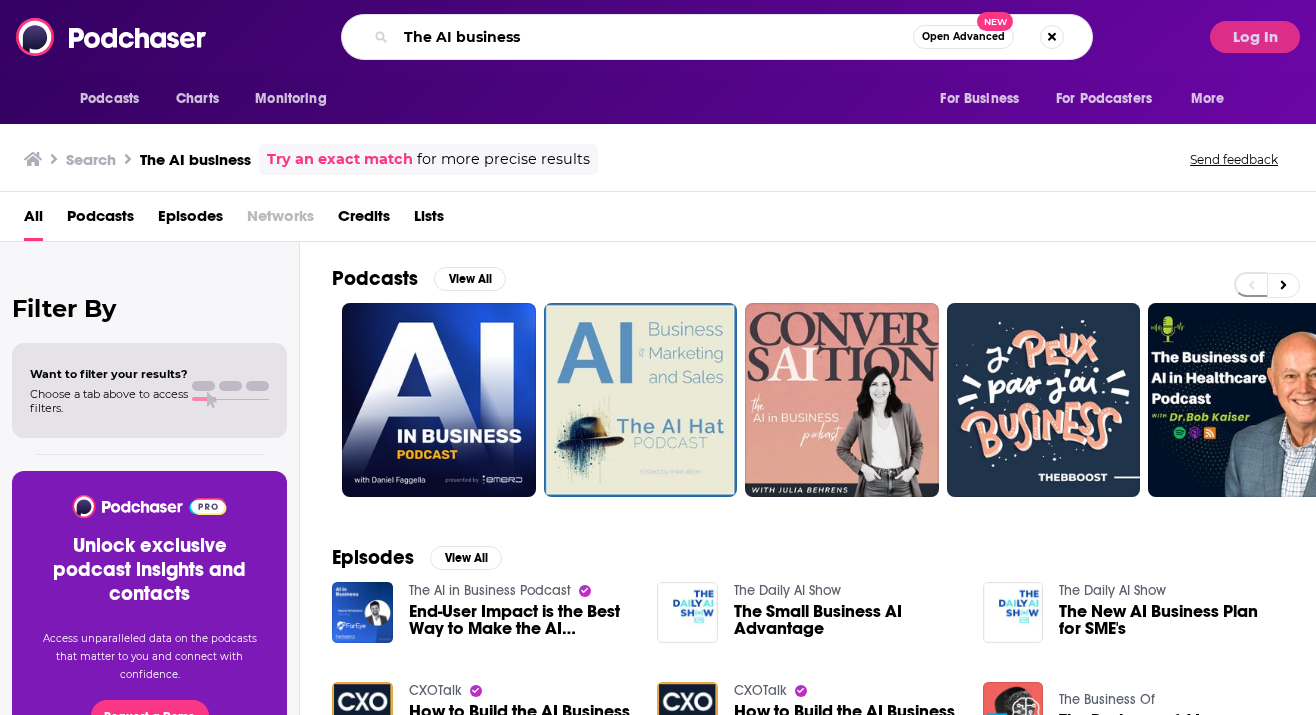 drag, startPoint x: 569, startPoint y: 44, endPoint x: 297, endPoint y: 18, distance: 273.2398 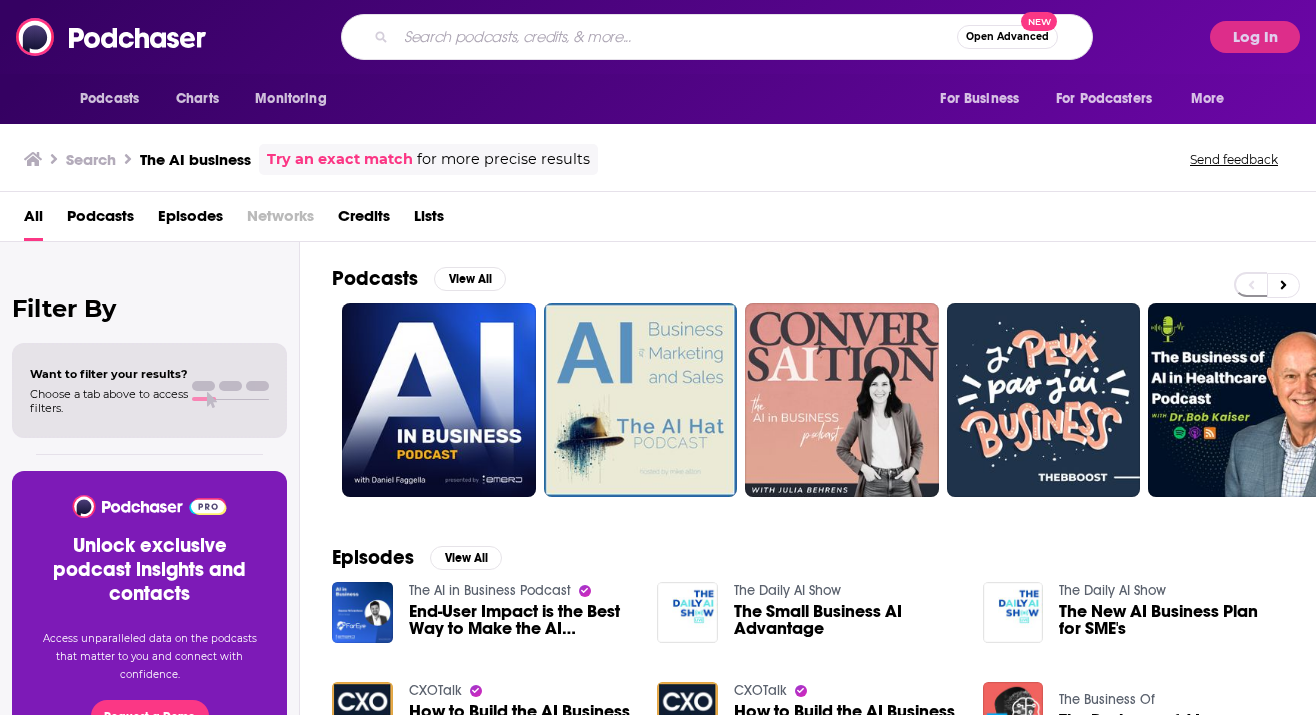 paste on "Inside Data Centre Podcast" 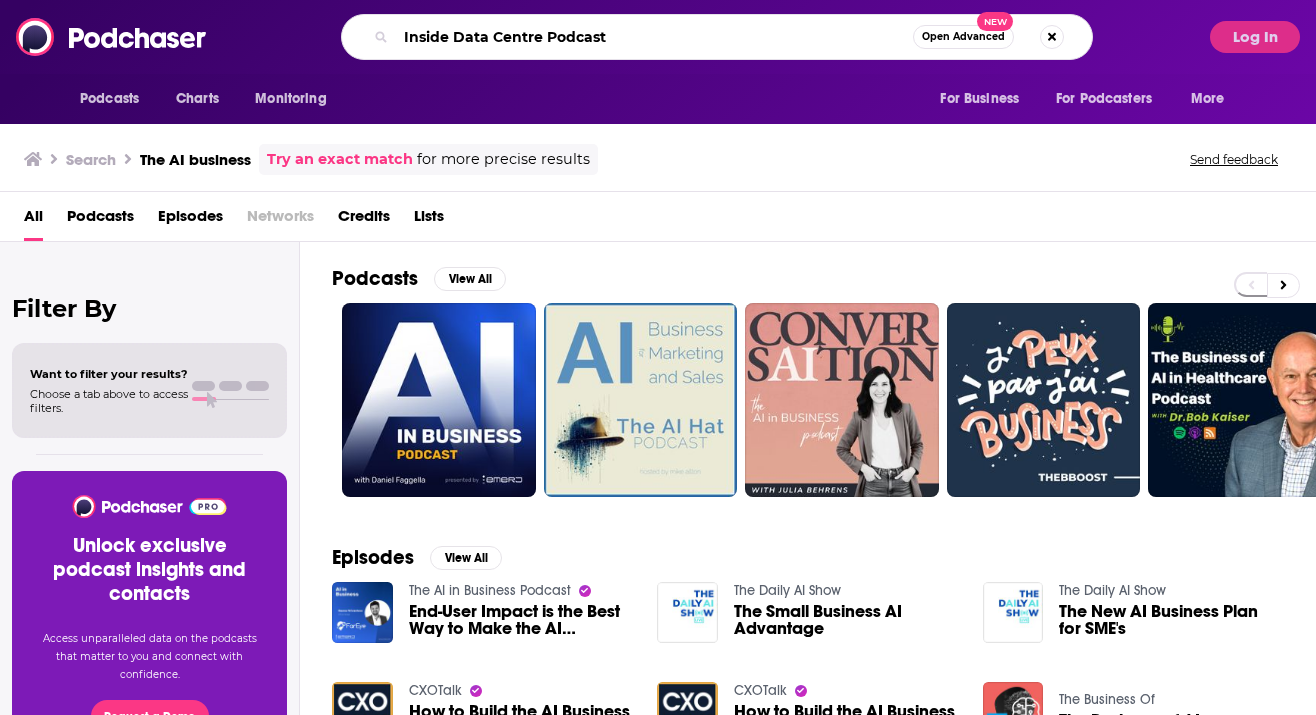 type on "Inside Data Centre Podcast" 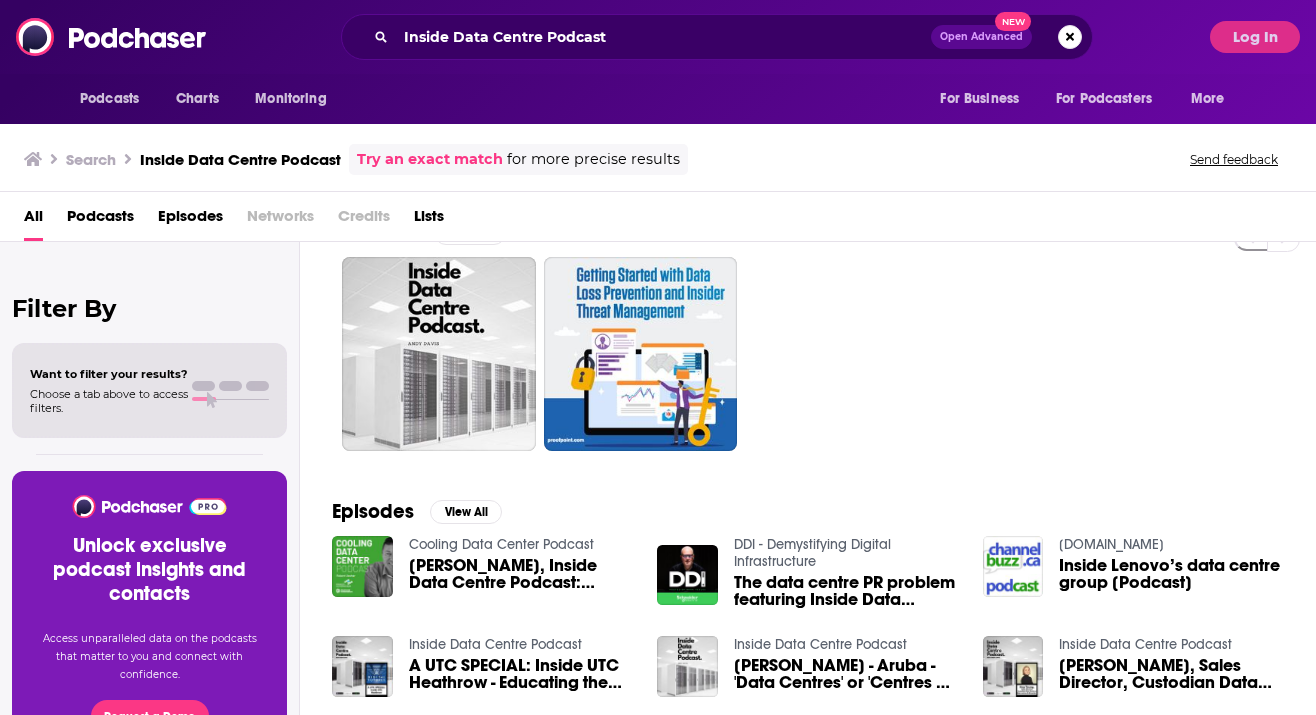 scroll, scrollTop: 0, scrollLeft: 0, axis: both 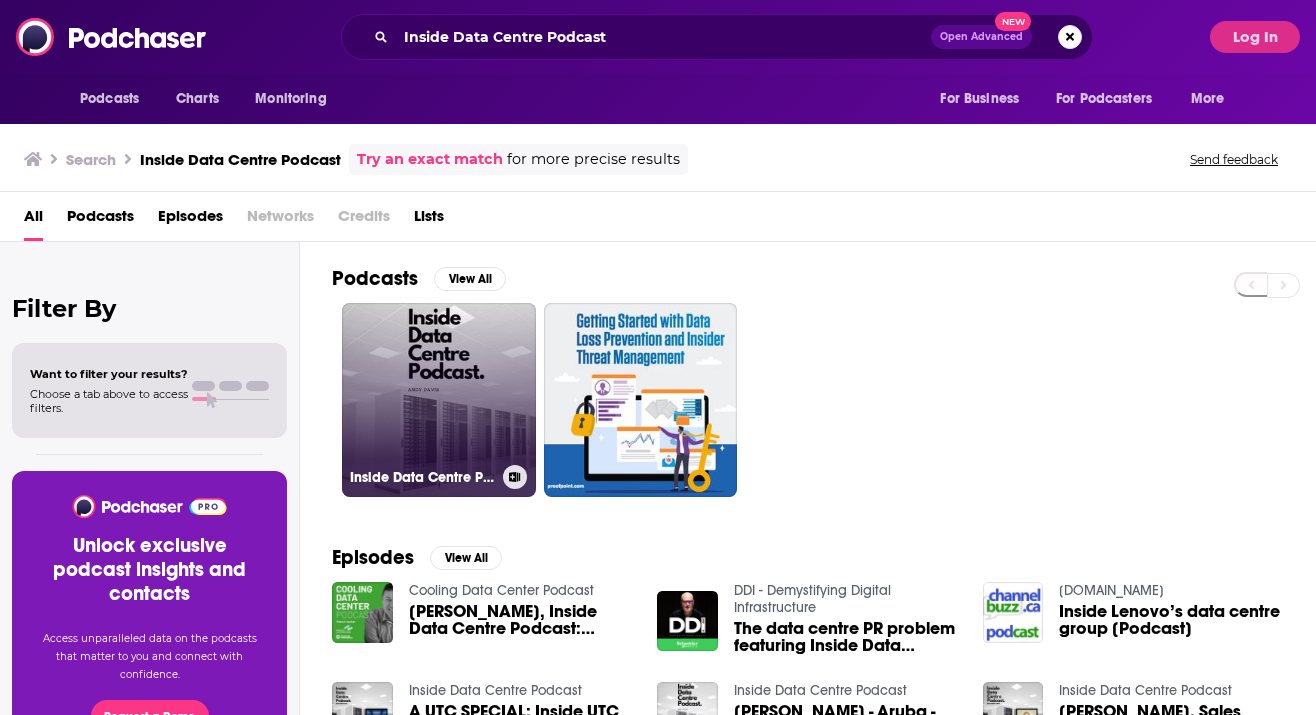 click on "Inside Data Centre Podcast" at bounding box center (439, 400) 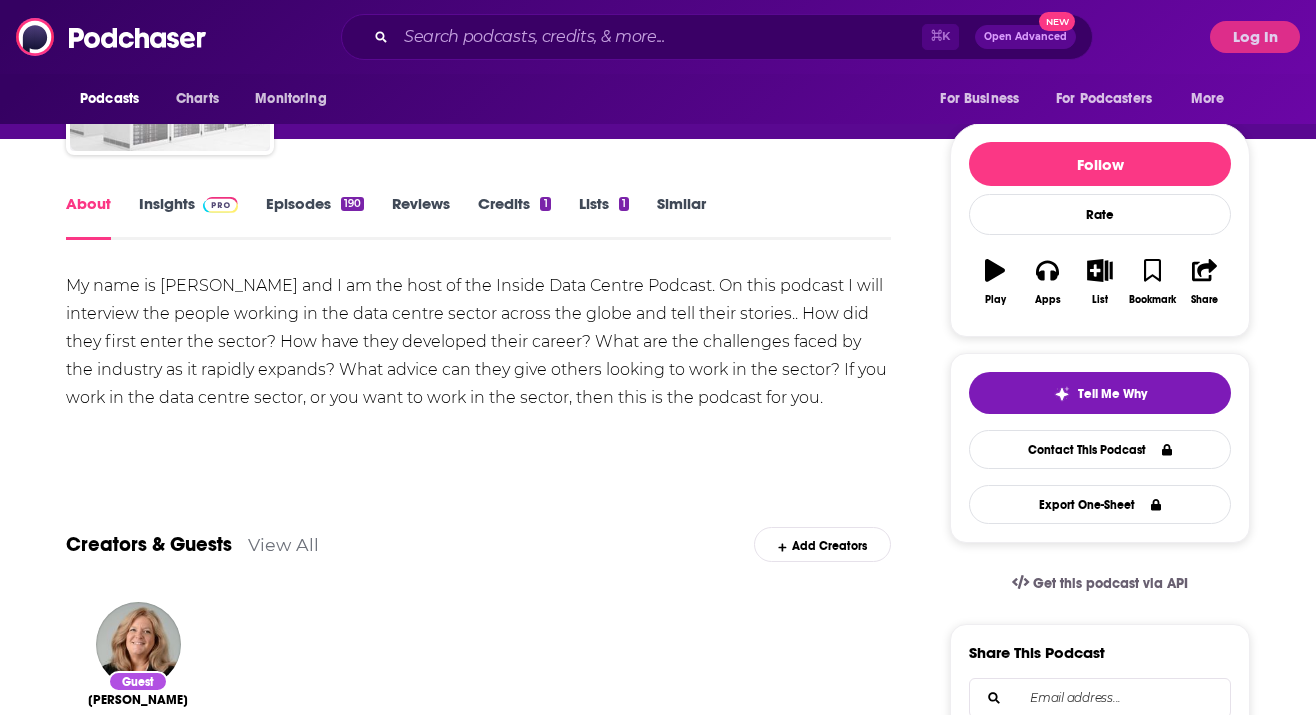 scroll, scrollTop: 29, scrollLeft: 0, axis: vertical 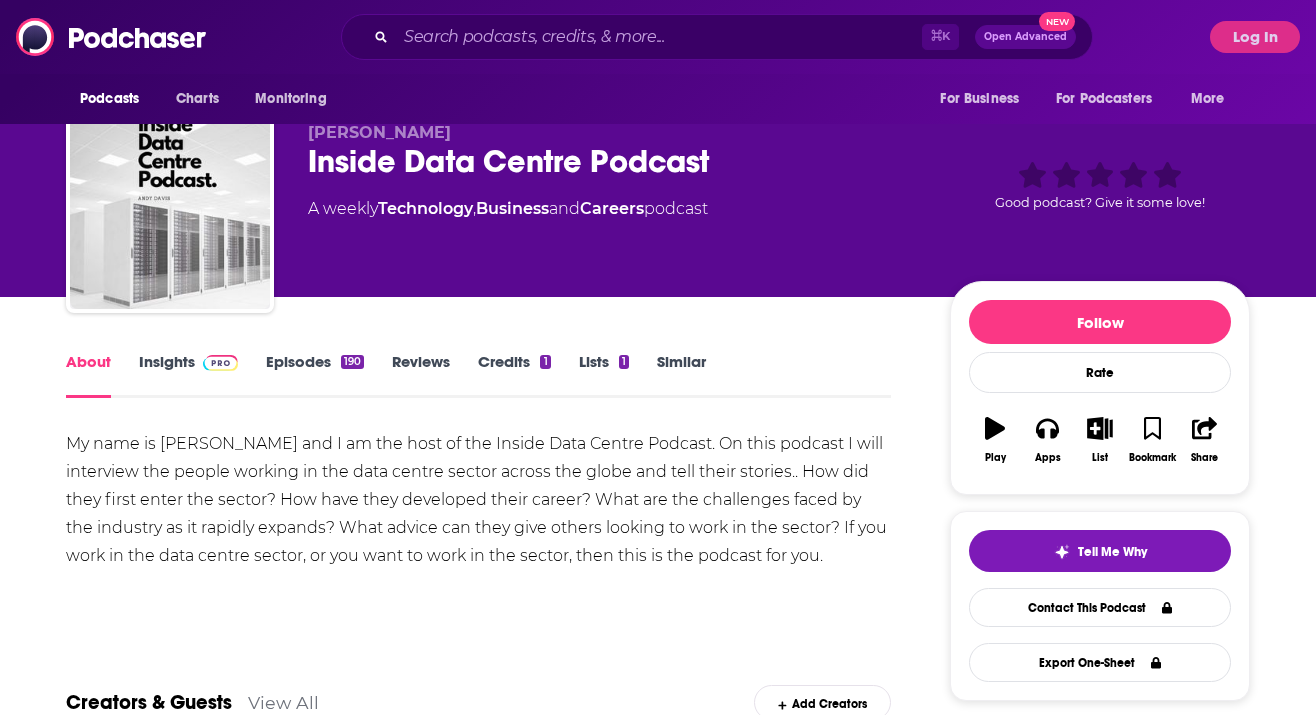 click at bounding box center [220, 363] 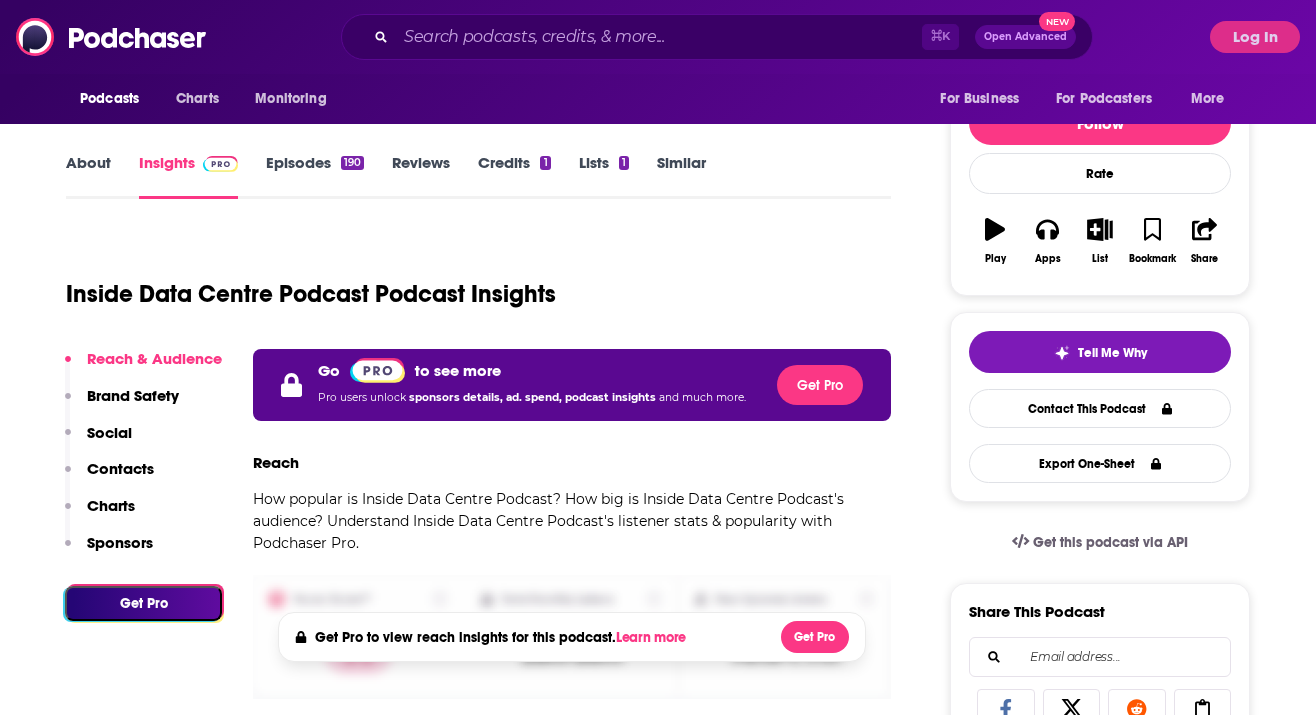 scroll, scrollTop: 59, scrollLeft: 0, axis: vertical 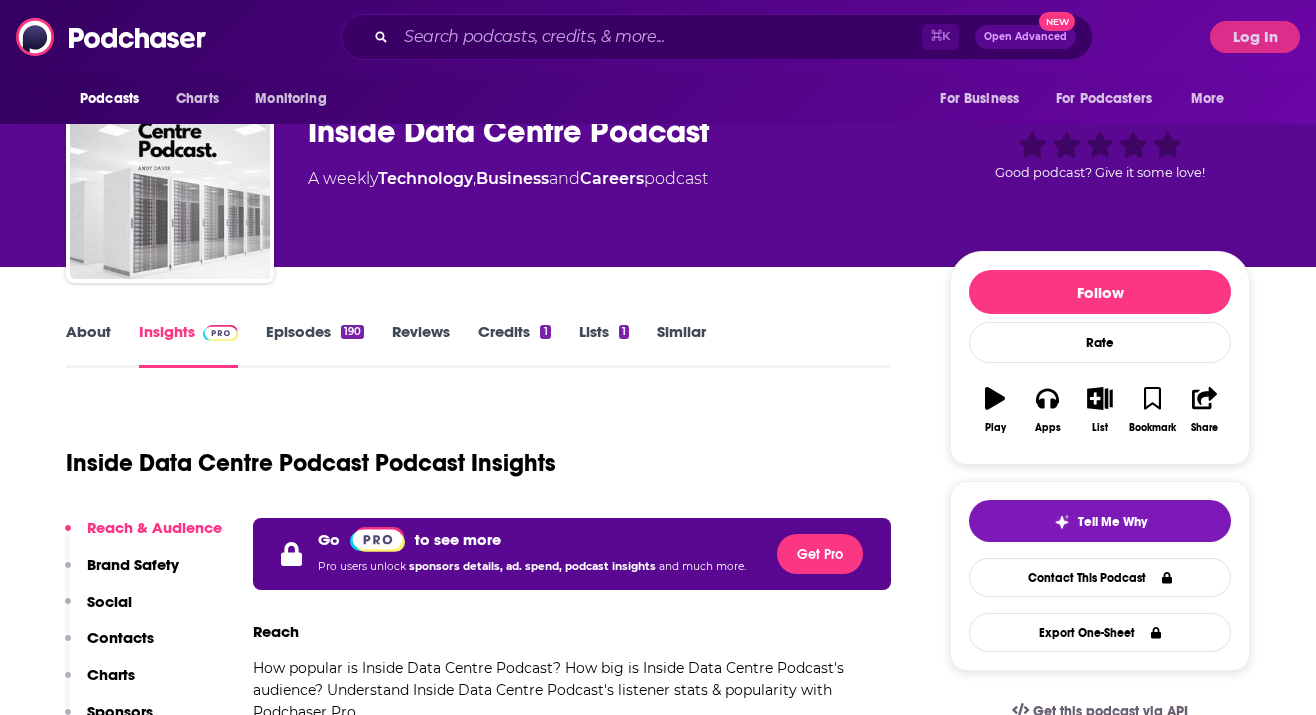 click on "Podcasts Charts Monitoring ⌘  K Open Advanced New For Business For Podcasters More Log In" at bounding box center [658, 37] 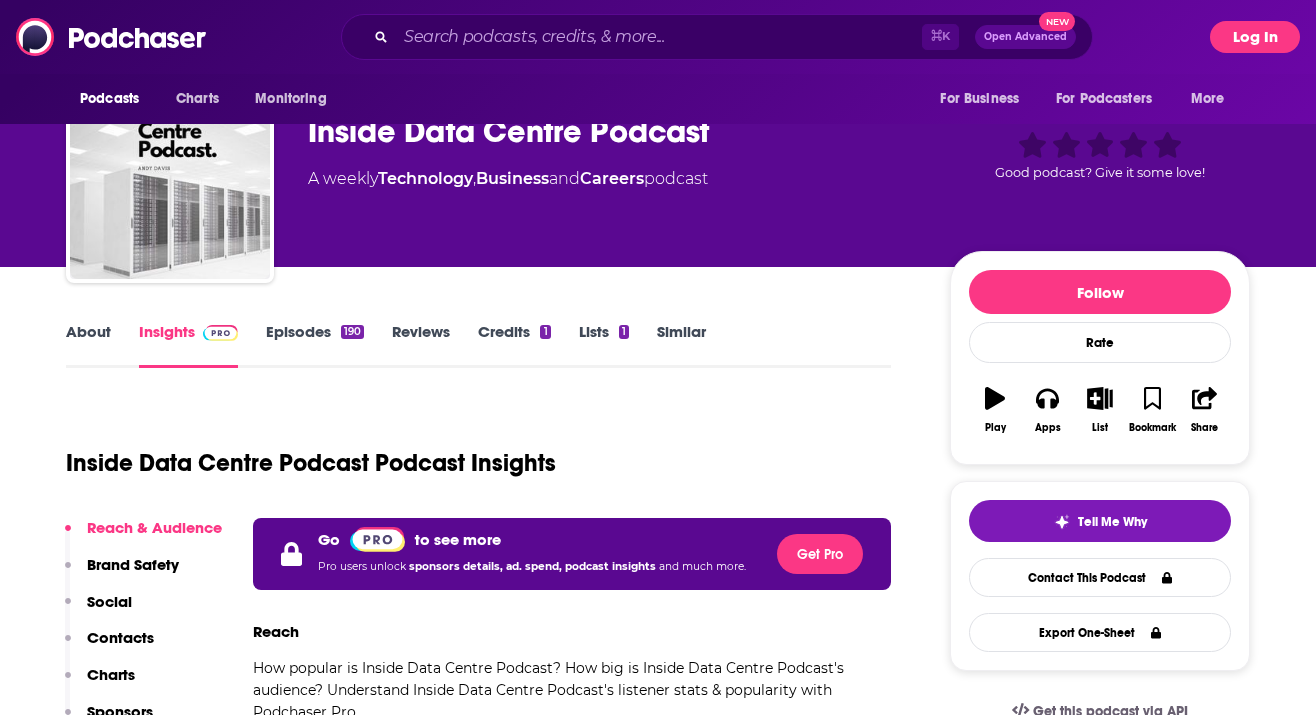 scroll, scrollTop: 0, scrollLeft: 0, axis: both 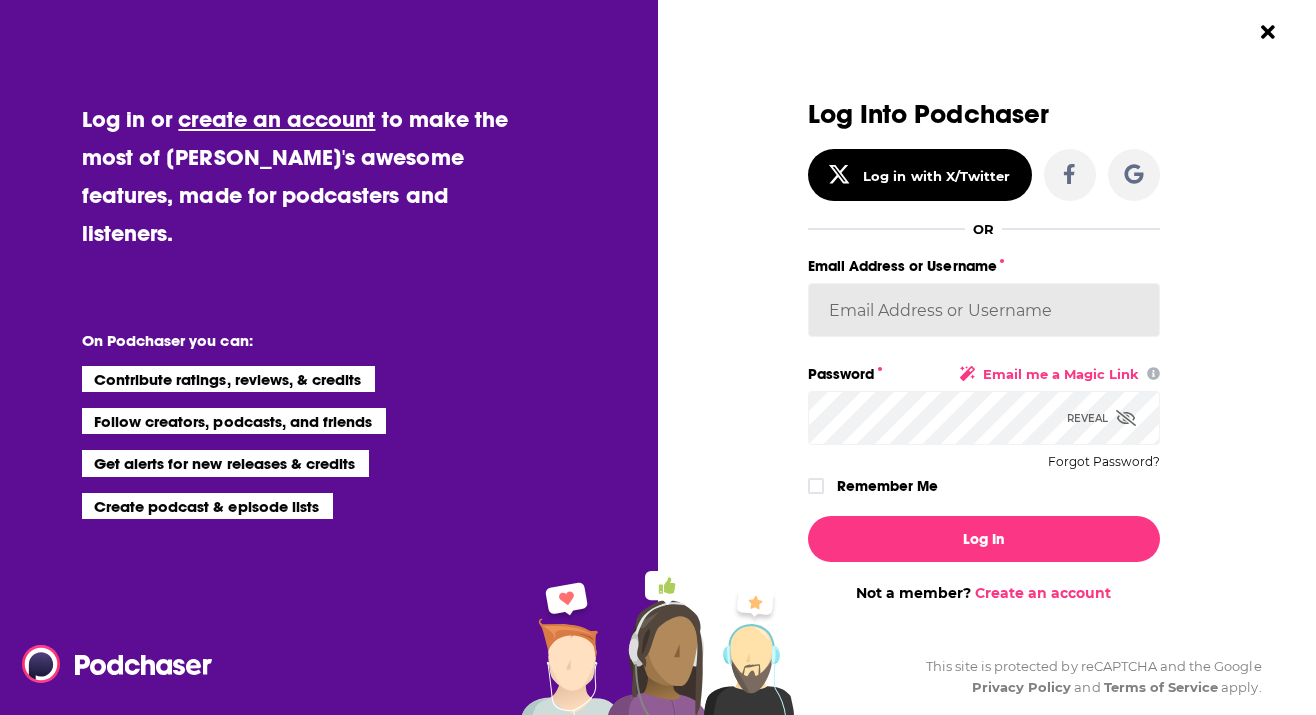 click on "Email Address or Username" at bounding box center (984, 310) 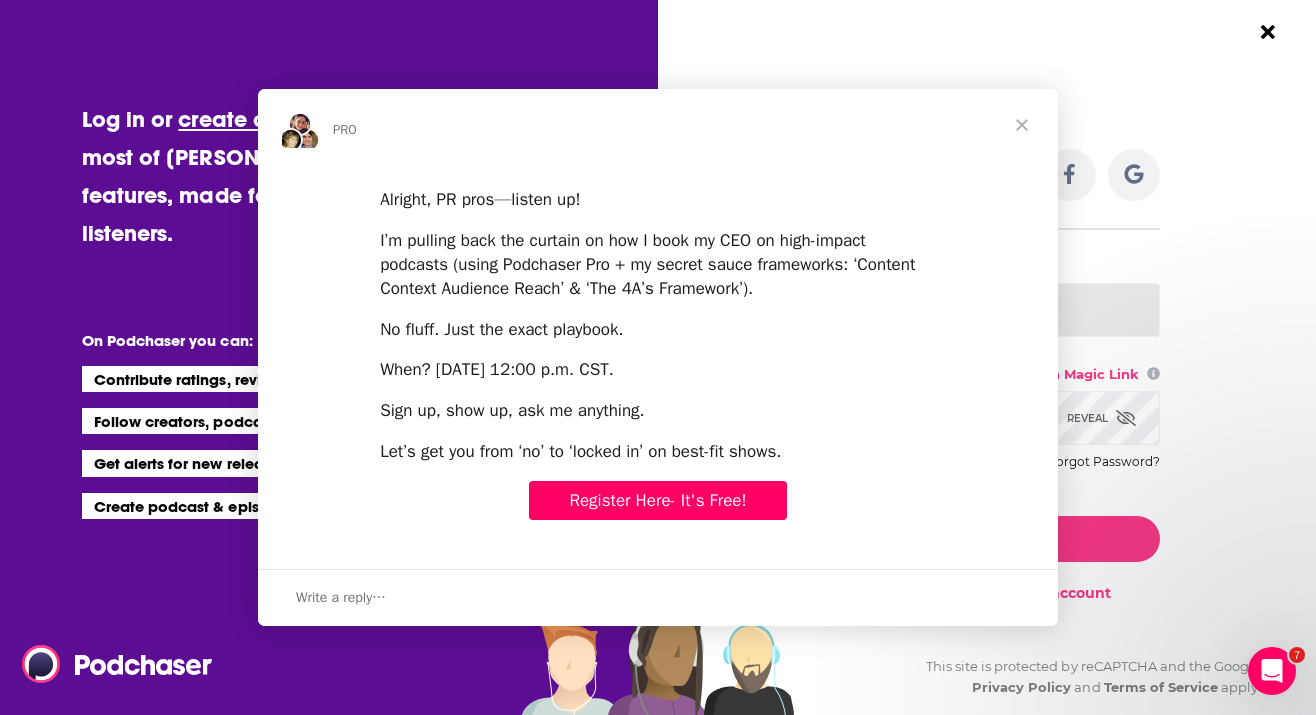 scroll, scrollTop: 0, scrollLeft: 0, axis: both 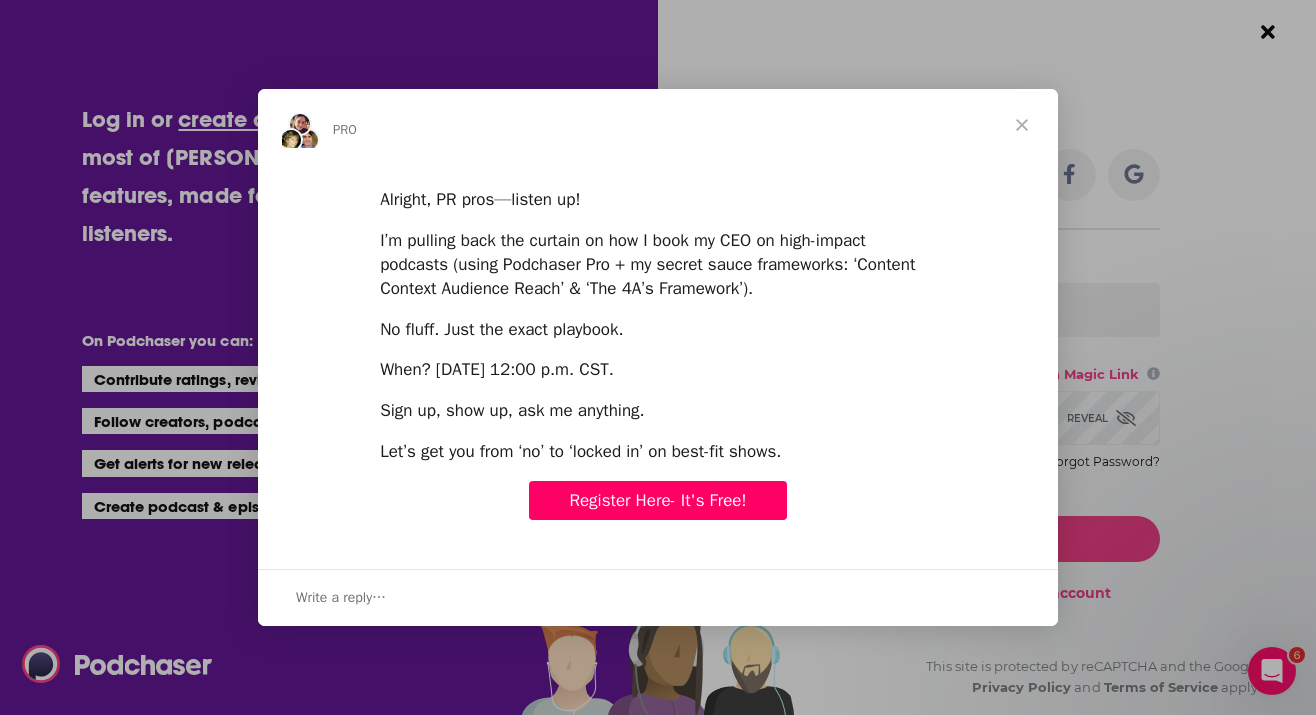 click at bounding box center (1022, 125) 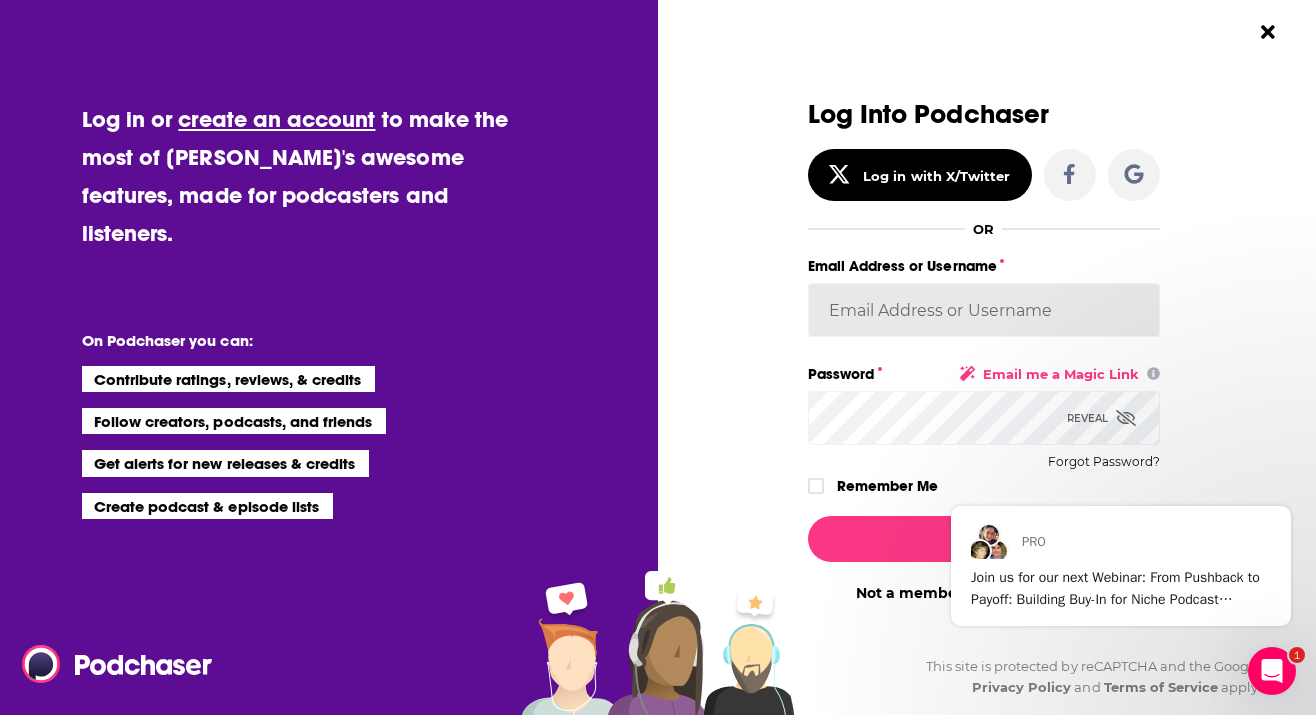 scroll, scrollTop: 0, scrollLeft: 0, axis: both 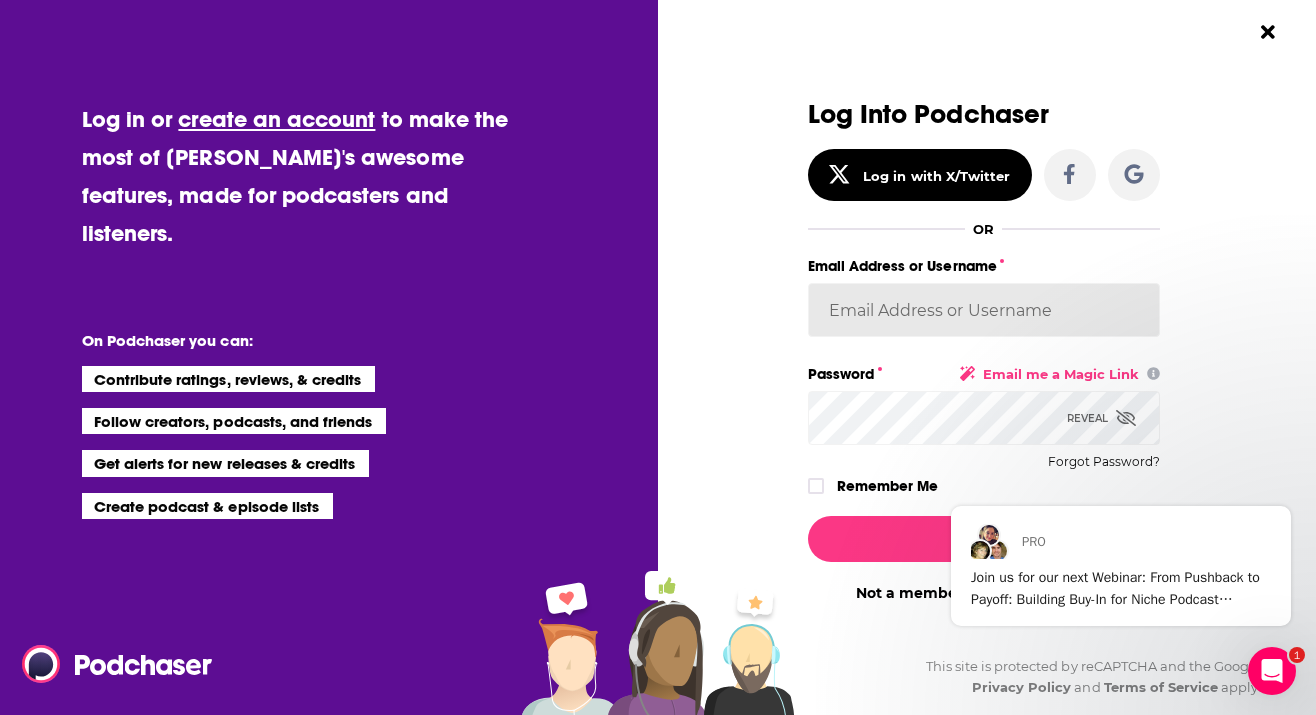 click on "Email Address or Username" at bounding box center [984, 310] 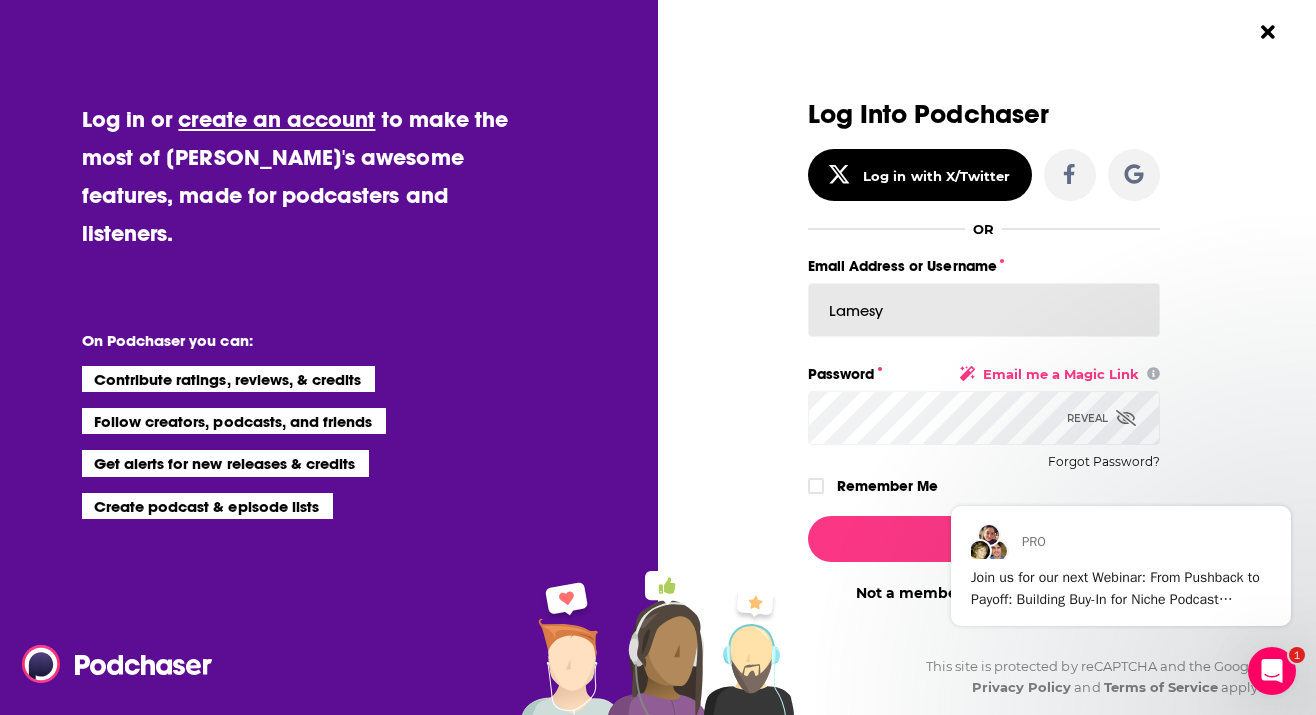 type on "Lamesy" 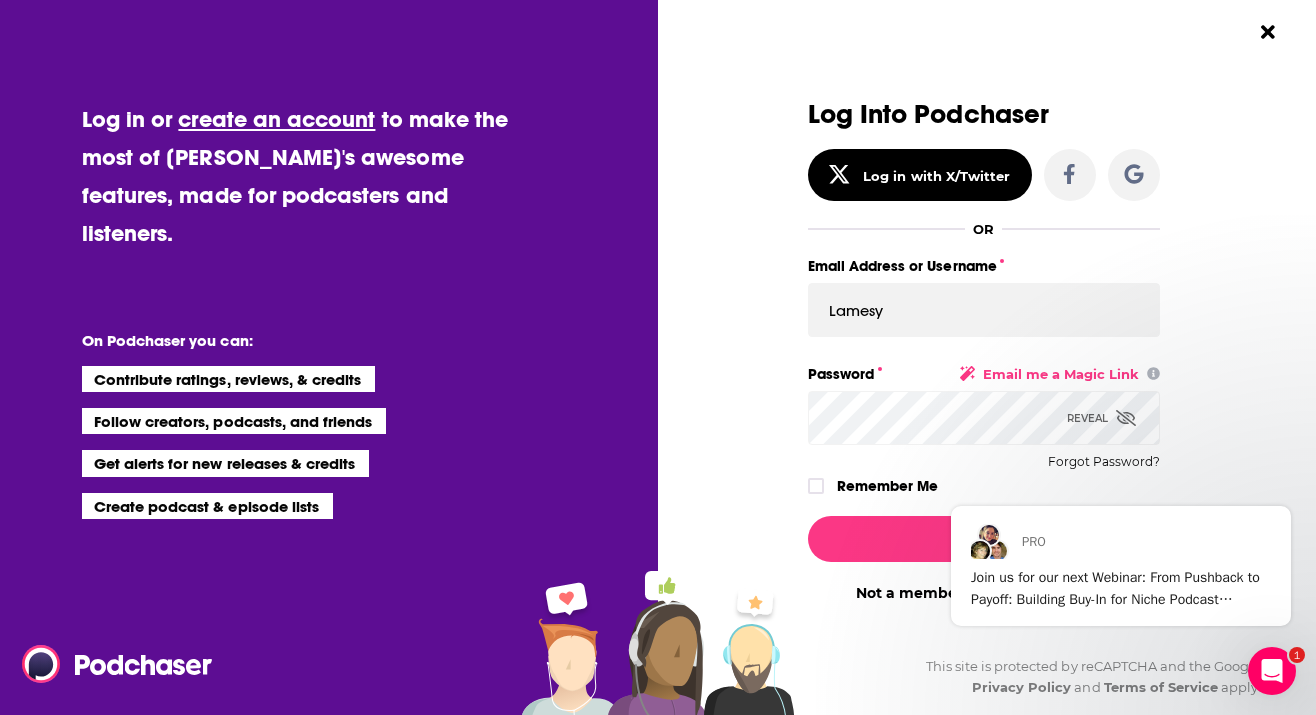 click on "Password" at bounding box center (984, 374) 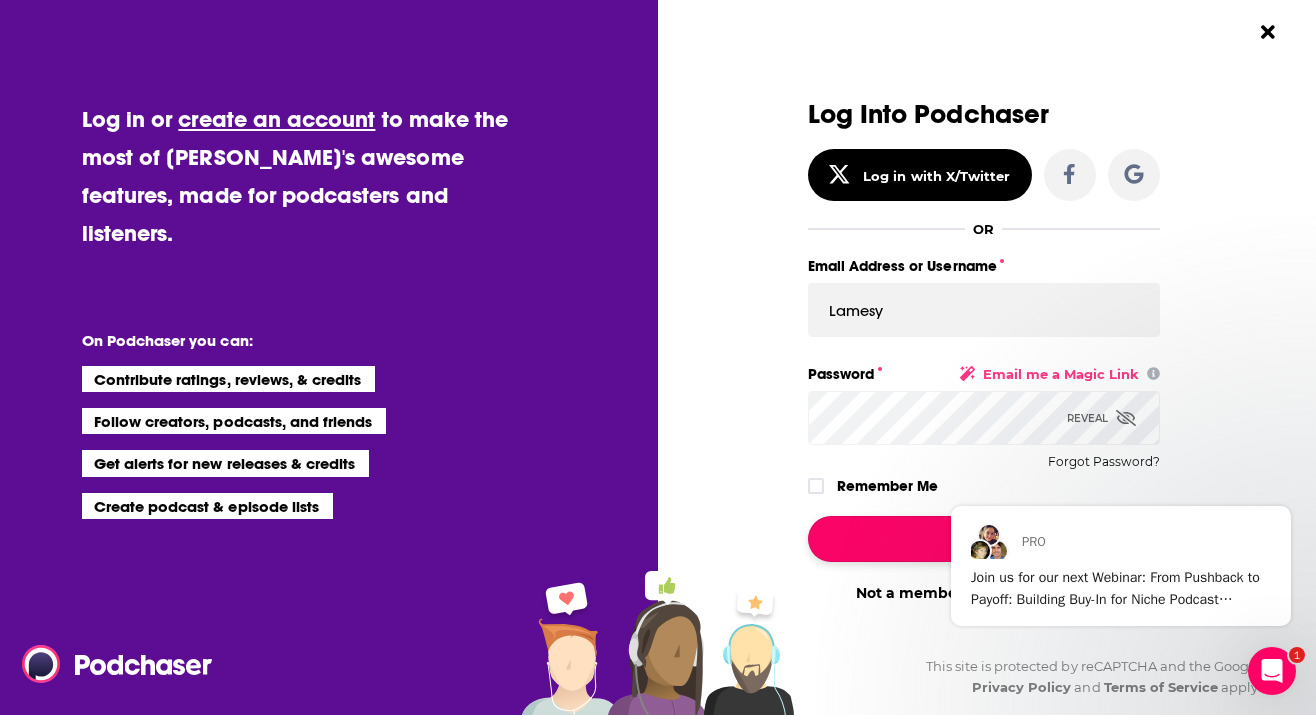 click on "Log In" at bounding box center (984, 539) 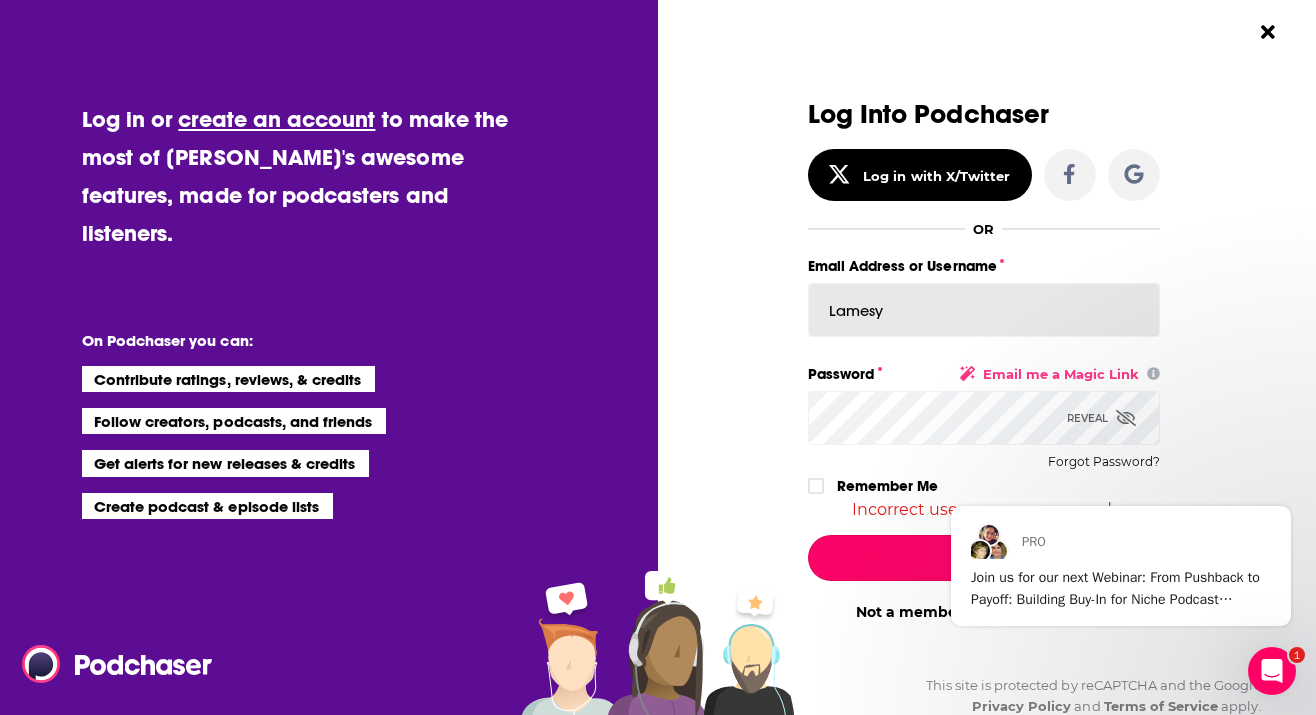scroll, scrollTop: 41, scrollLeft: 0, axis: vertical 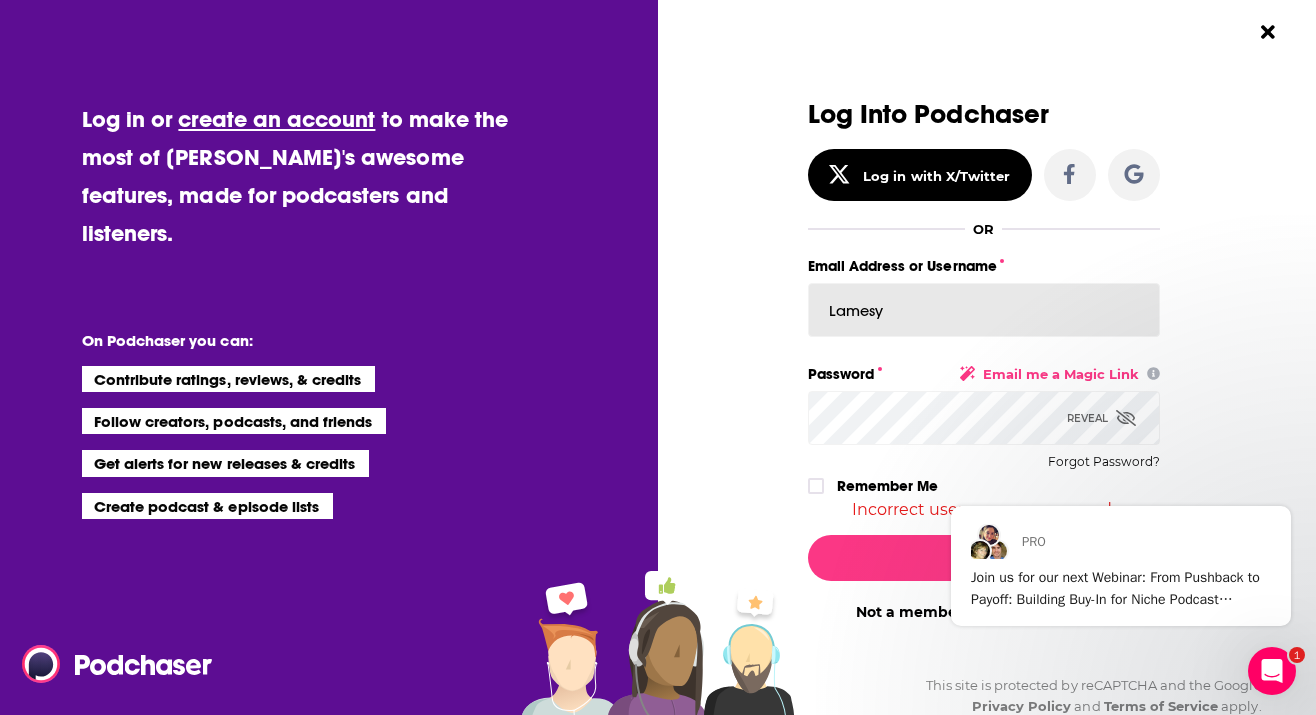 drag, startPoint x: 817, startPoint y: 267, endPoint x: 714, endPoint y: 265, distance: 103.01942 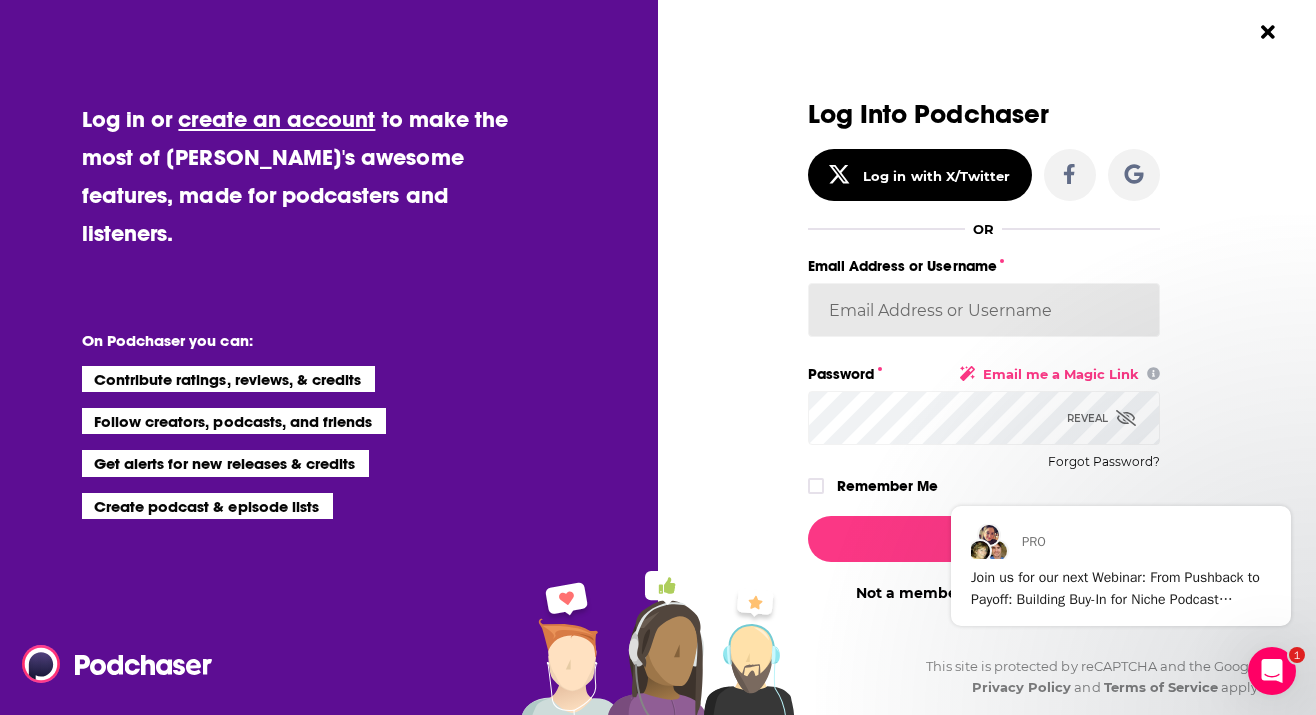 paste on "[PERSON_NAME][EMAIL_ADDRESS][PERSON_NAME][DOMAIN_NAME]" 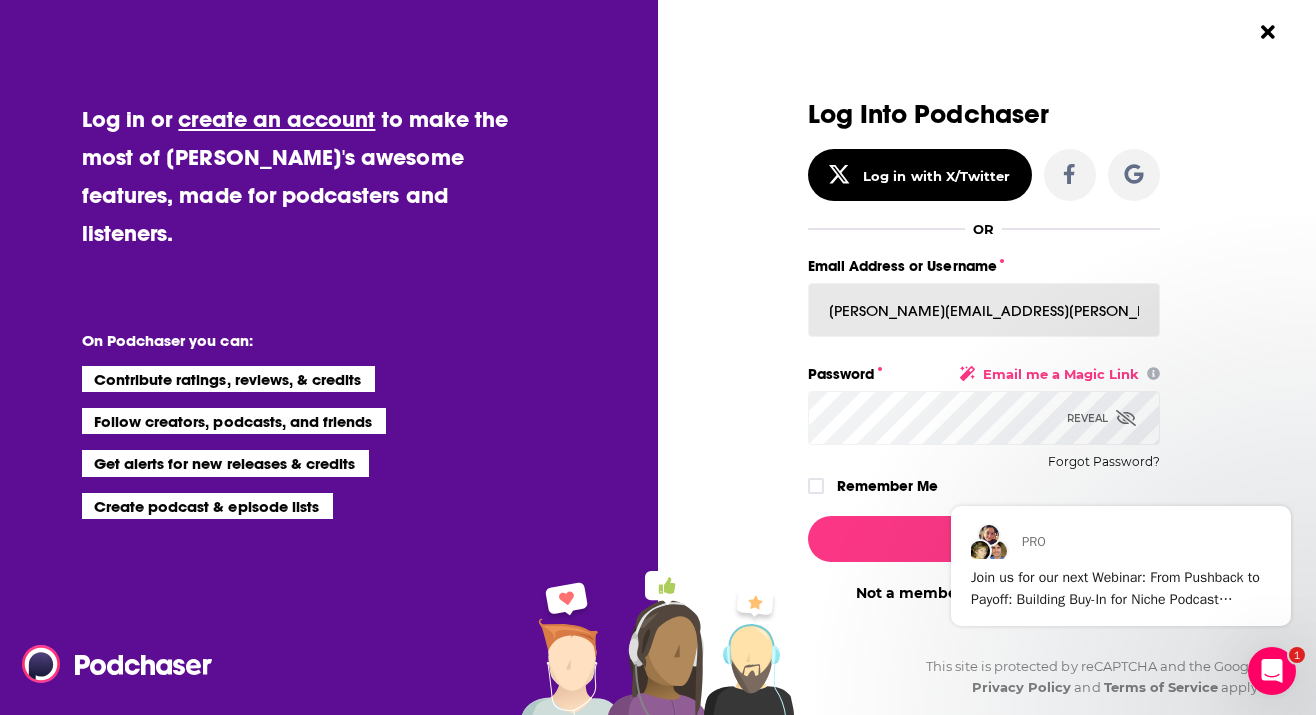 type on "[PERSON_NAME][EMAIL_ADDRESS][PERSON_NAME][DOMAIN_NAME]" 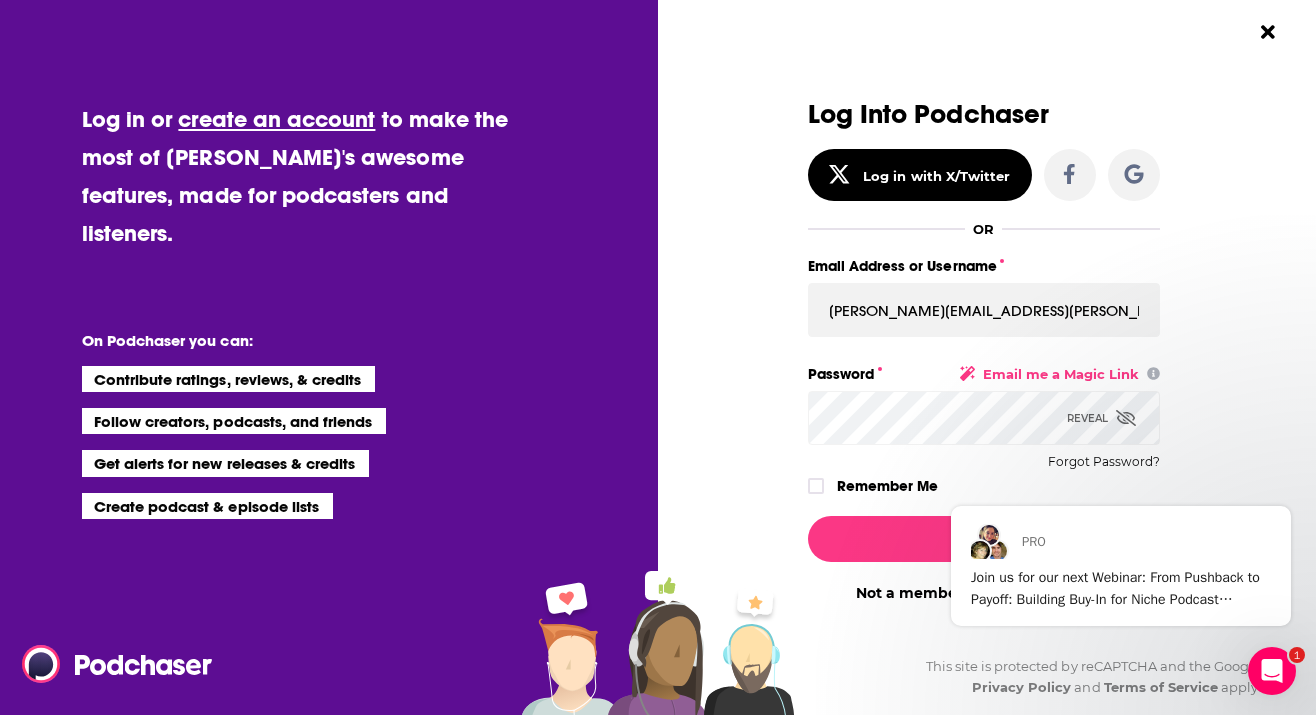 click on "Log In" at bounding box center (984, 539) 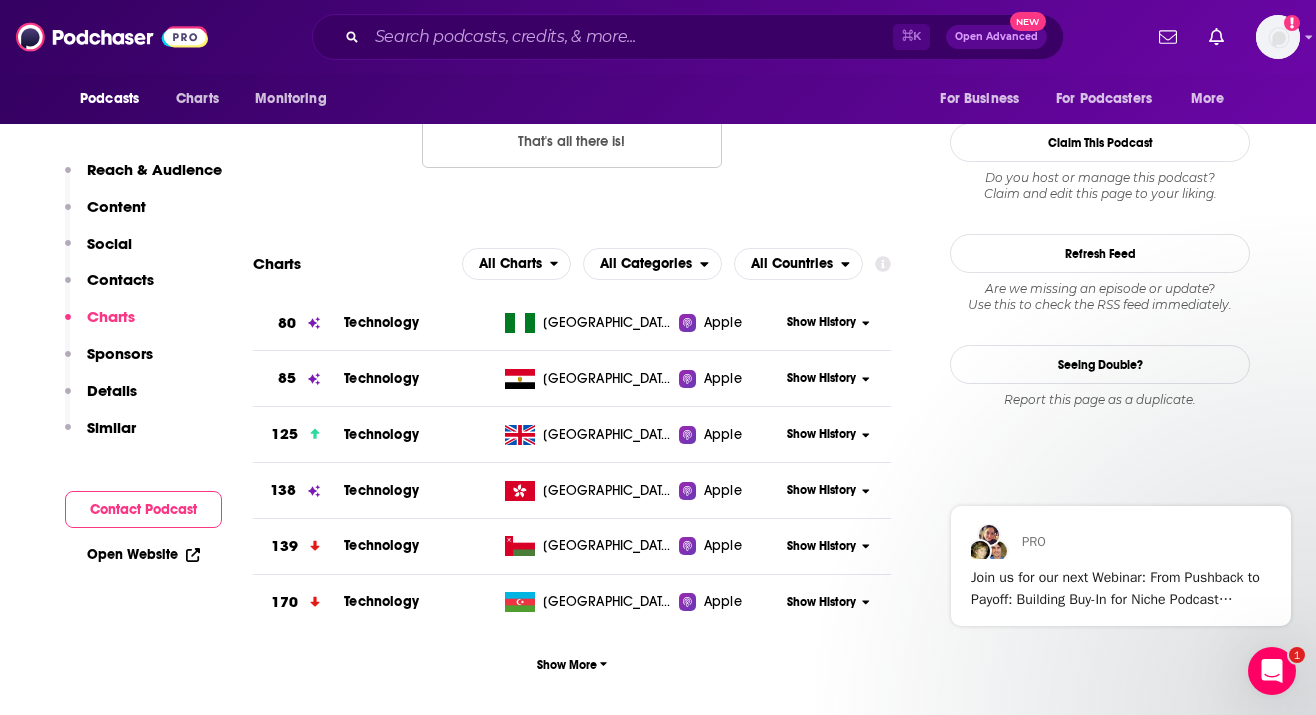 scroll, scrollTop: 2509, scrollLeft: 0, axis: vertical 